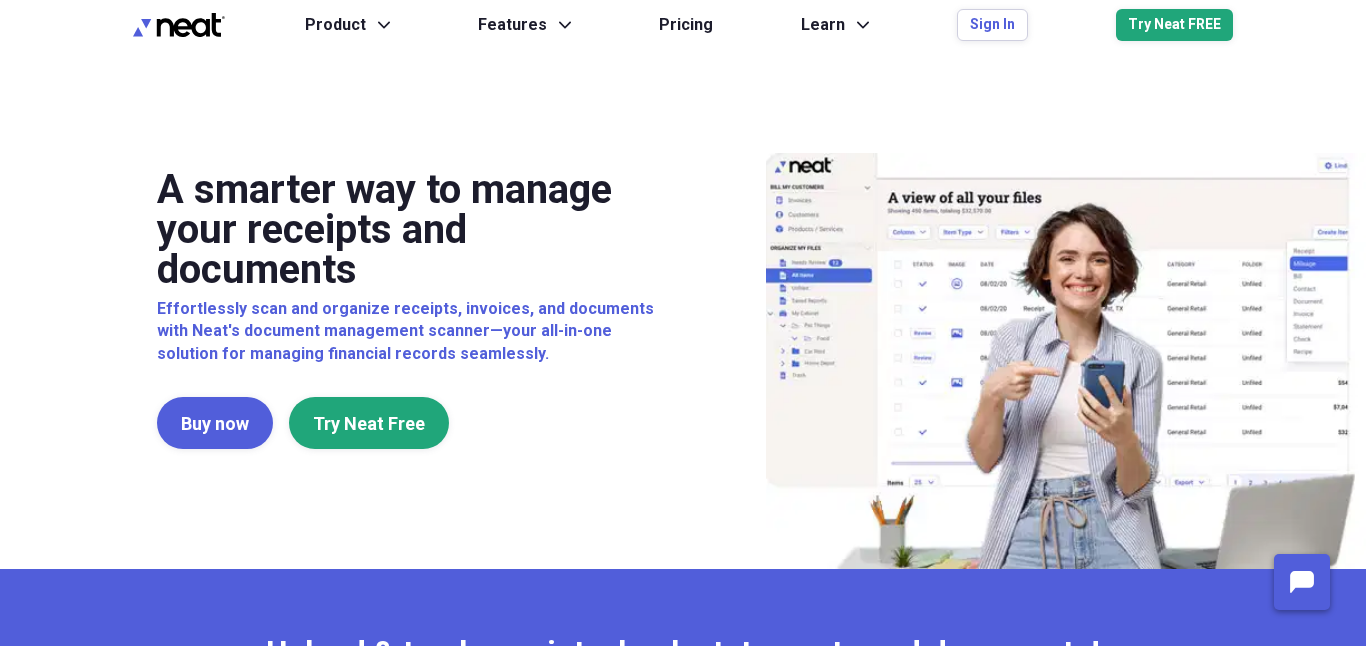 click on "Sign In" at bounding box center (992, 25) 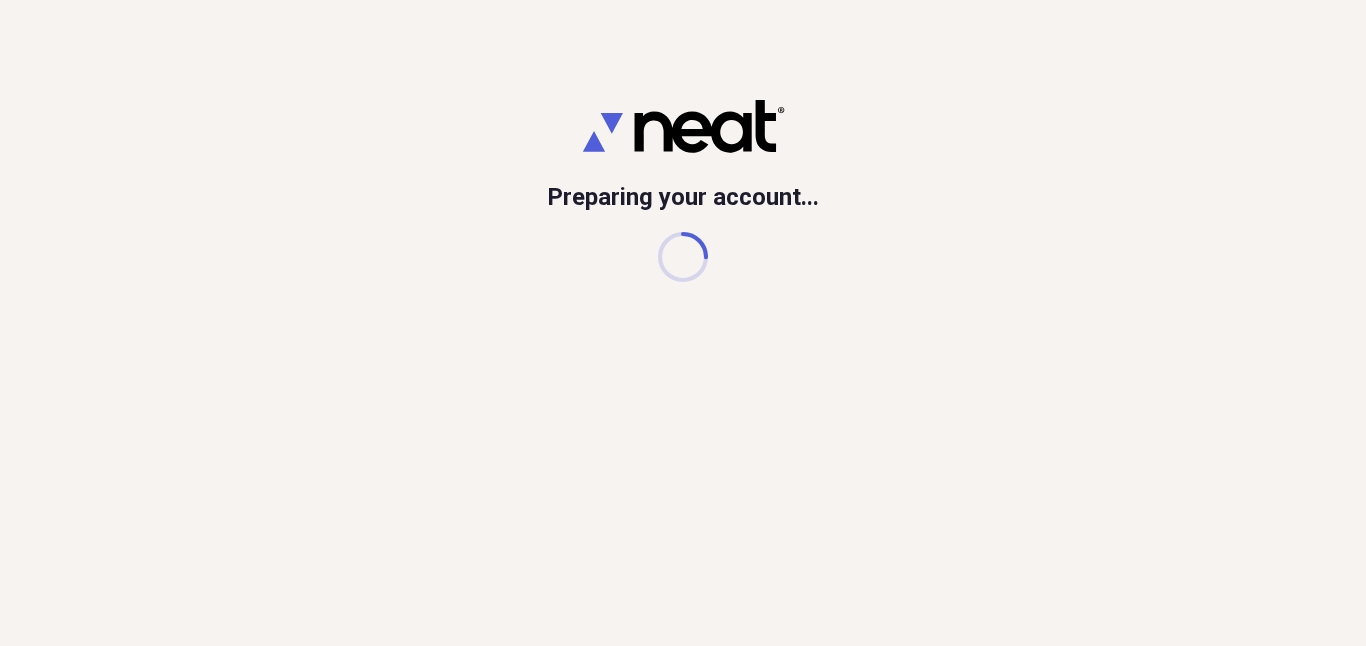 scroll, scrollTop: 0, scrollLeft: 0, axis: both 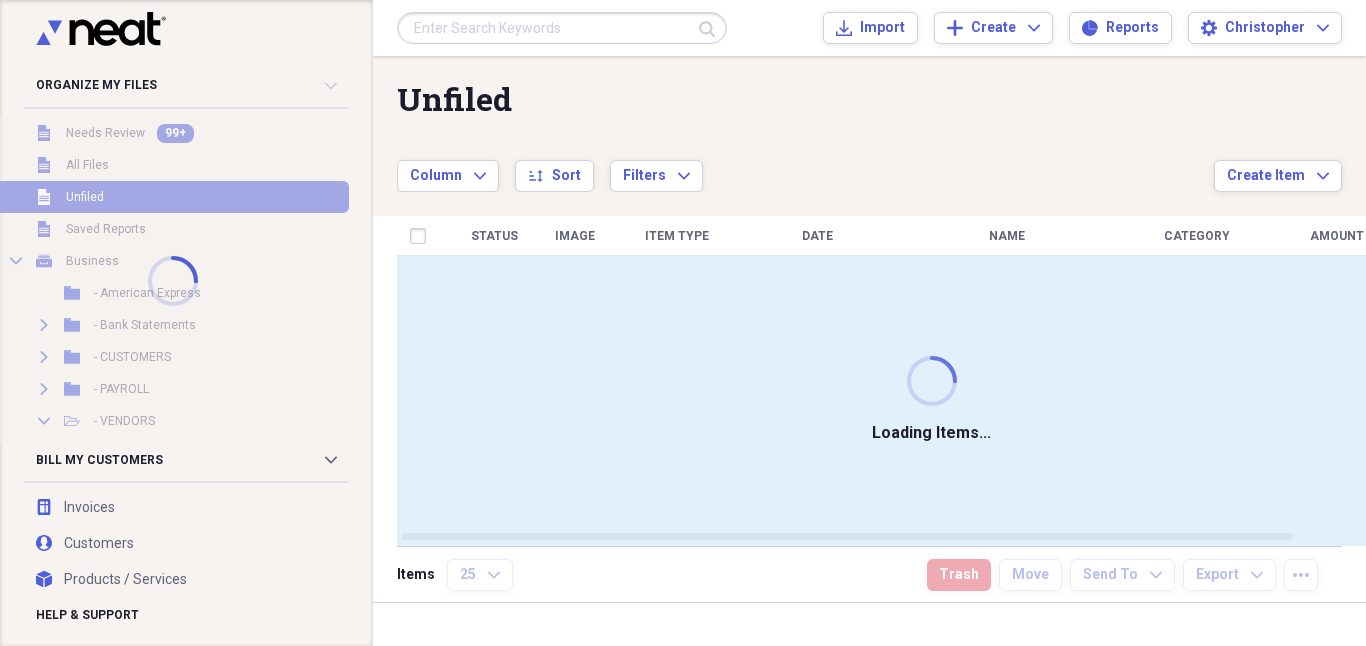 click on "Submit Import Import Add Create Expand Reports Reports Settings [NAME] Expand" at bounding box center [869, 28] 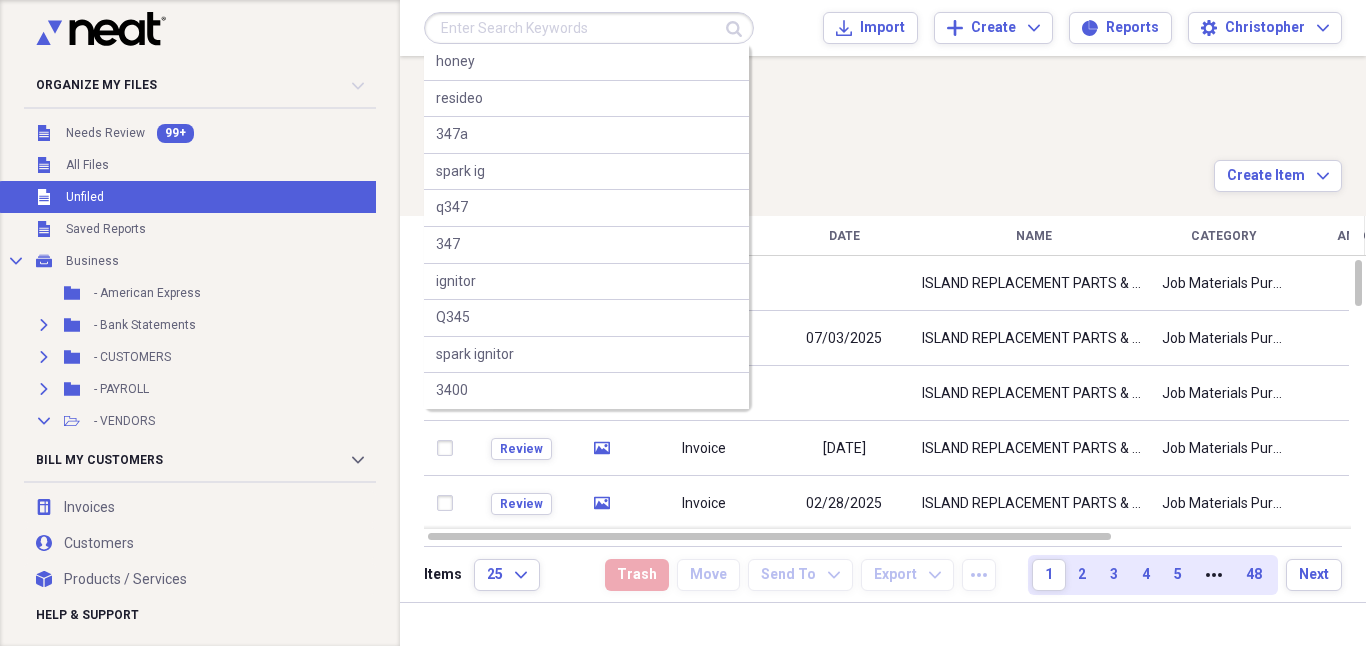 paste on "12021" 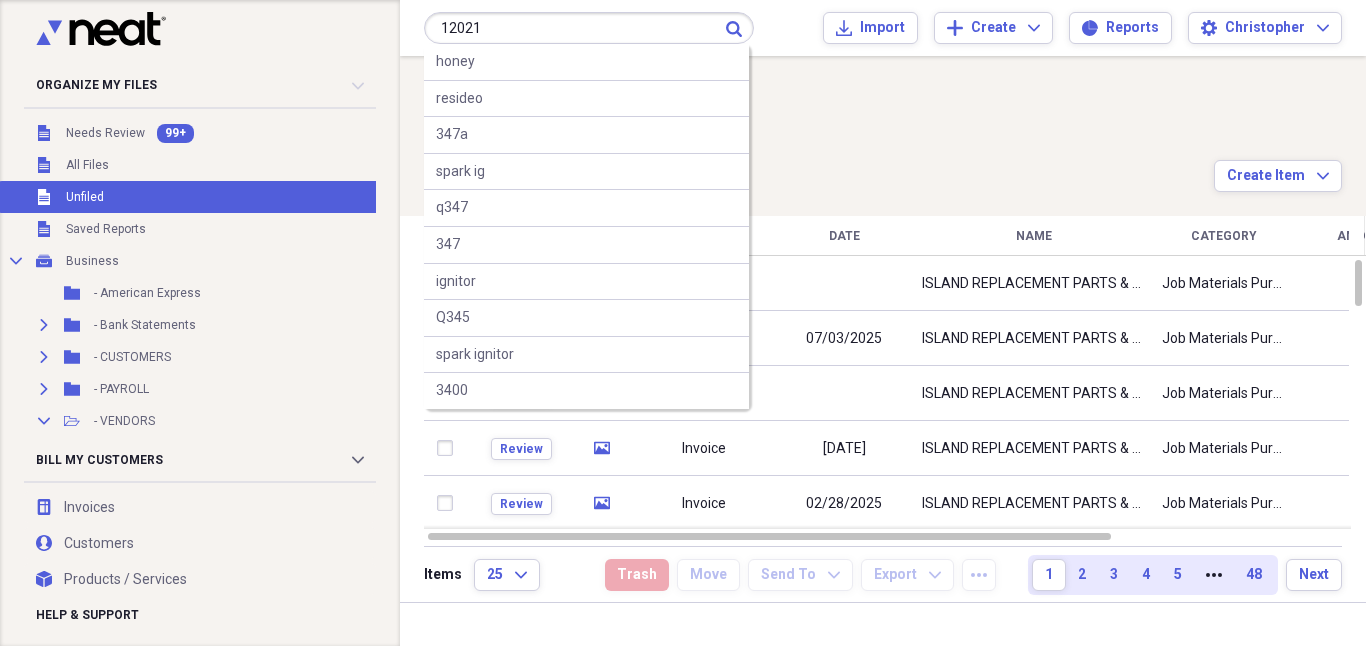 type on "12021" 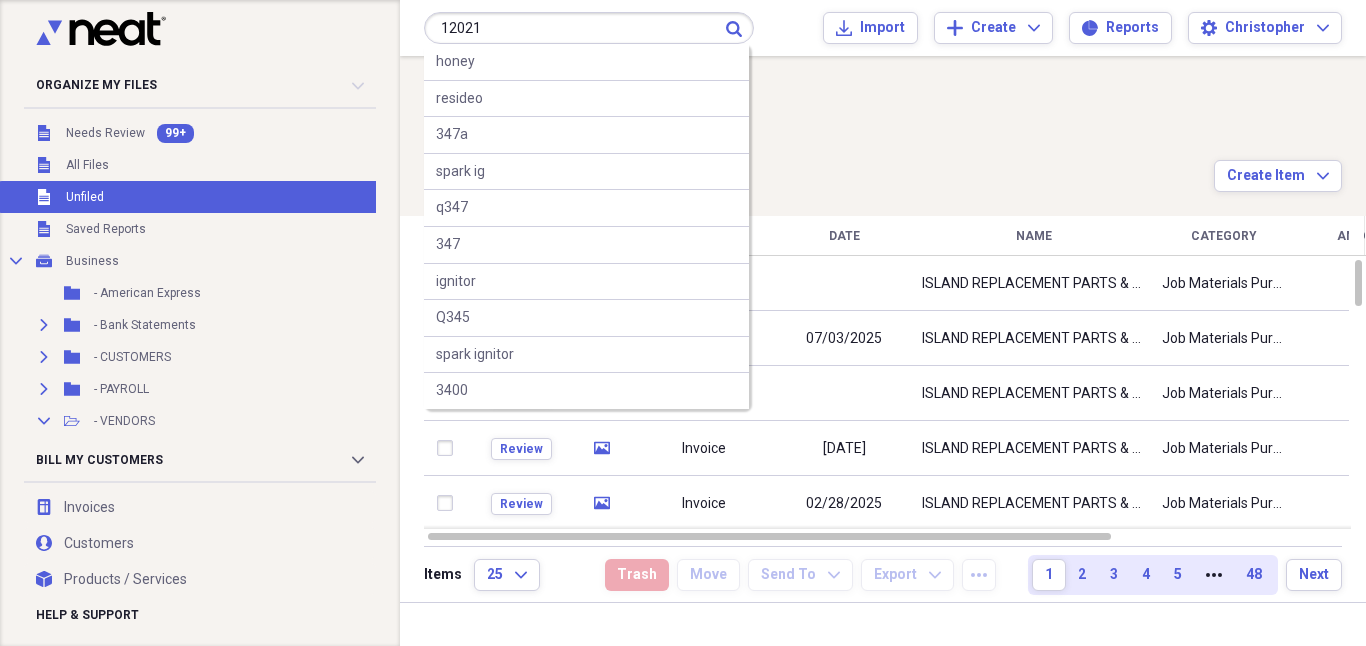 click on "Submit" 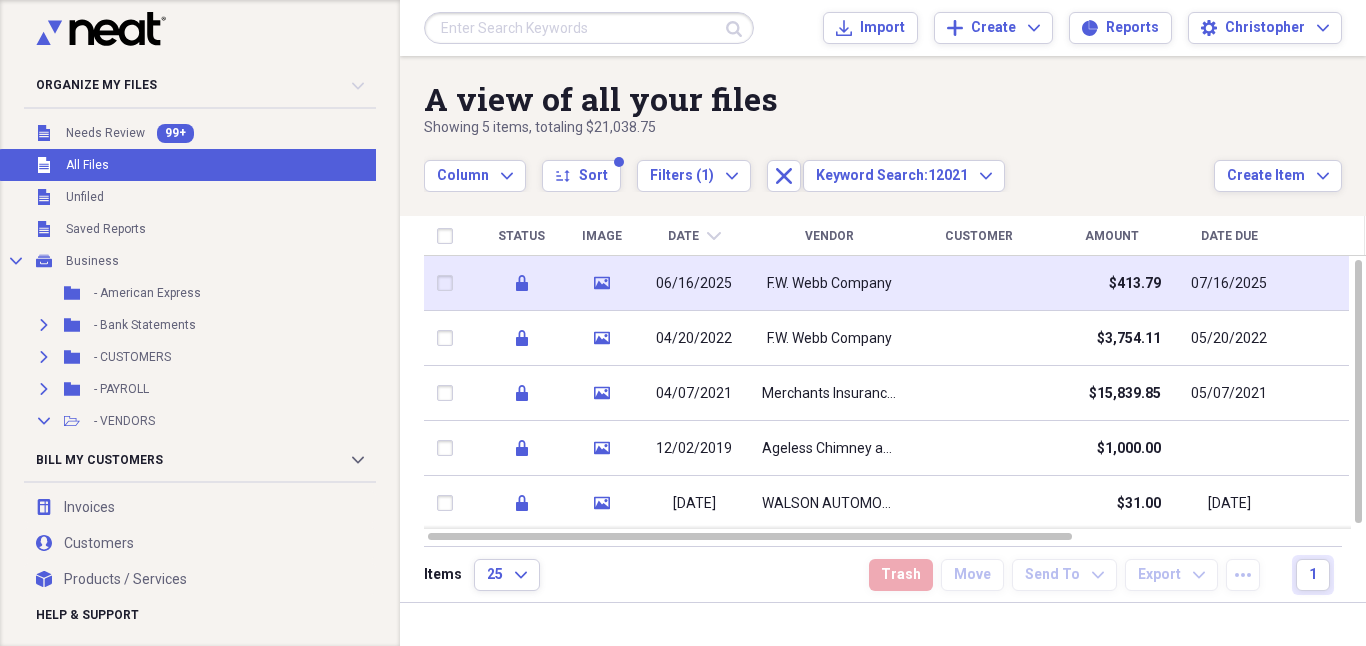 click on "F.W. Webb Company" at bounding box center [829, 284] 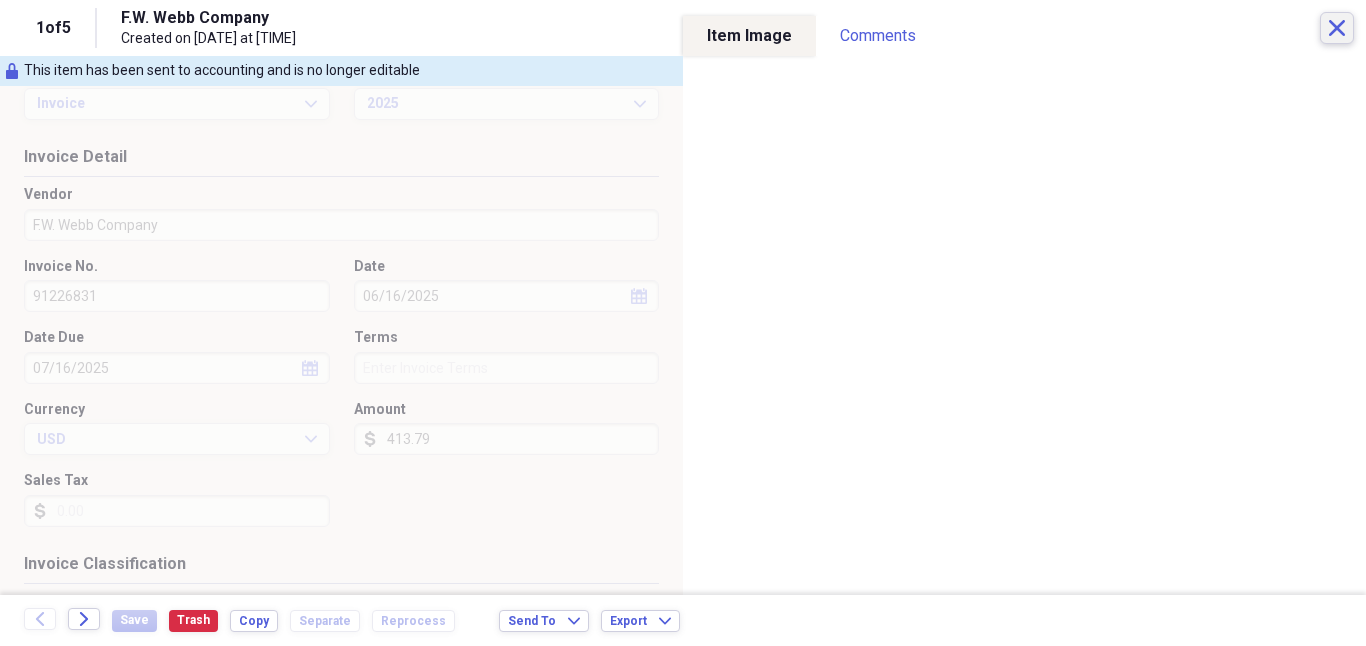 click on "Close" 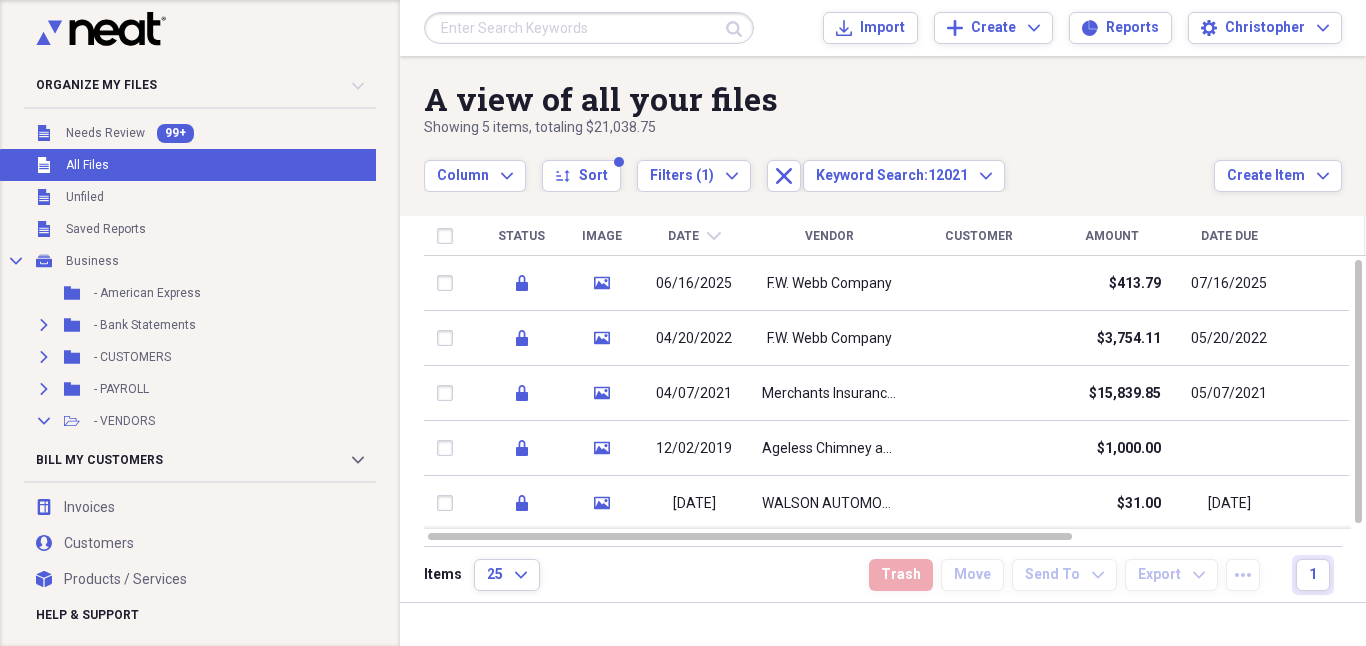 click at bounding box center [589, 28] 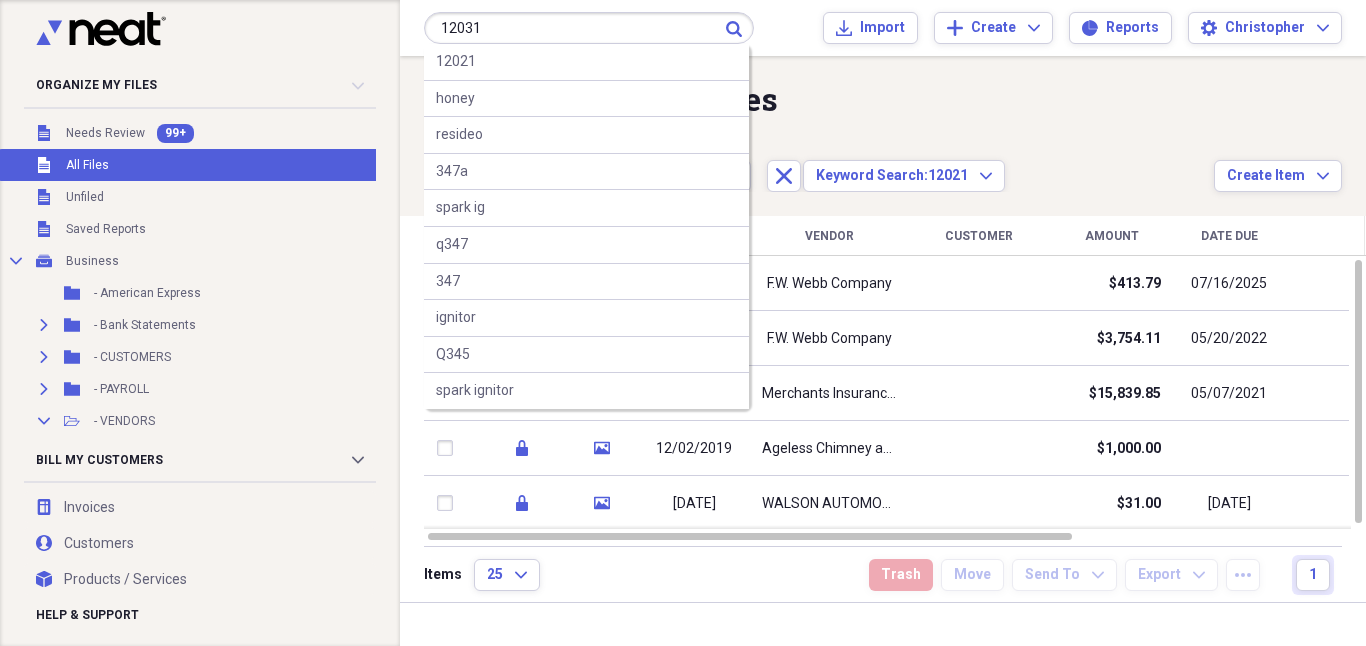 type on "12031" 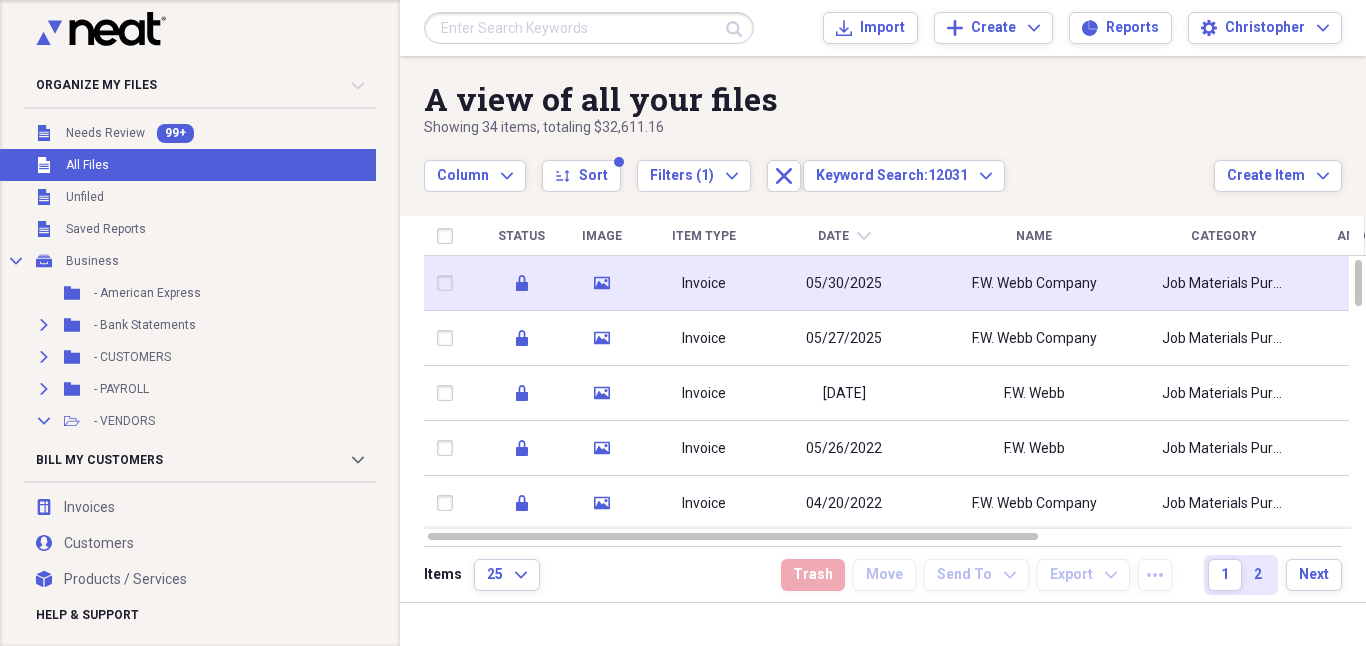 click on "05/30/2025" at bounding box center (844, 284) 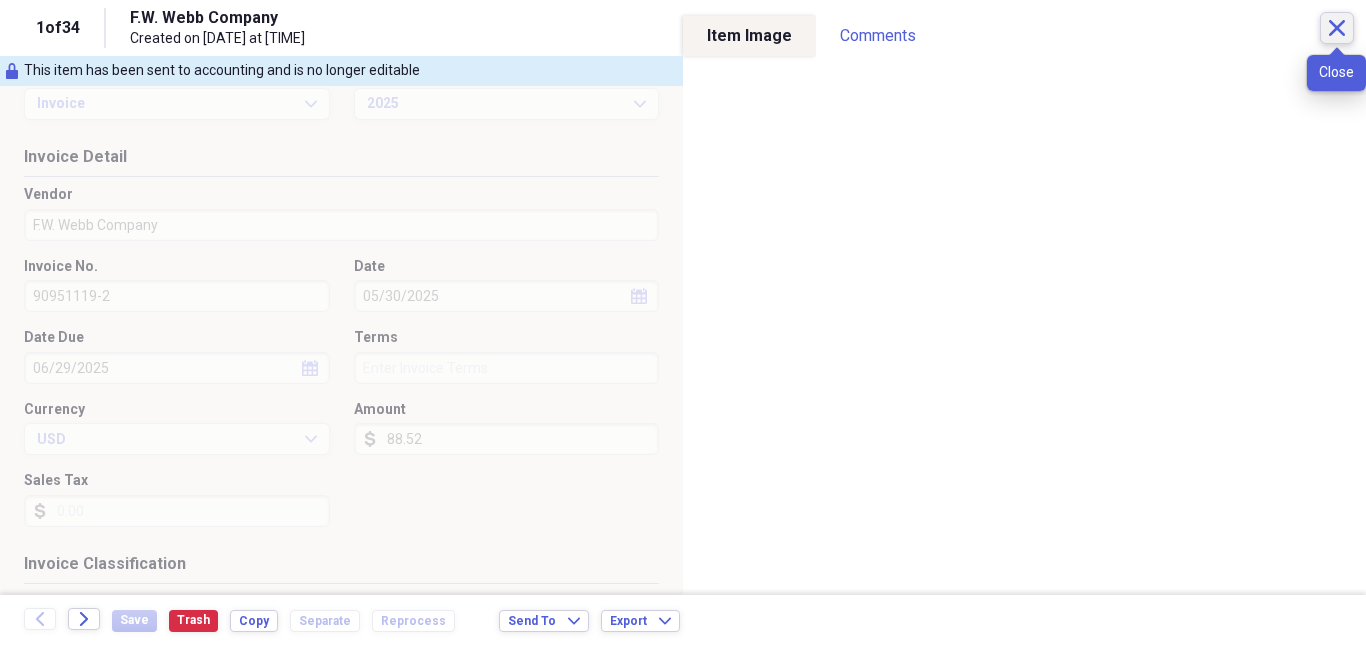 click on "Close" at bounding box center [1337, 28] 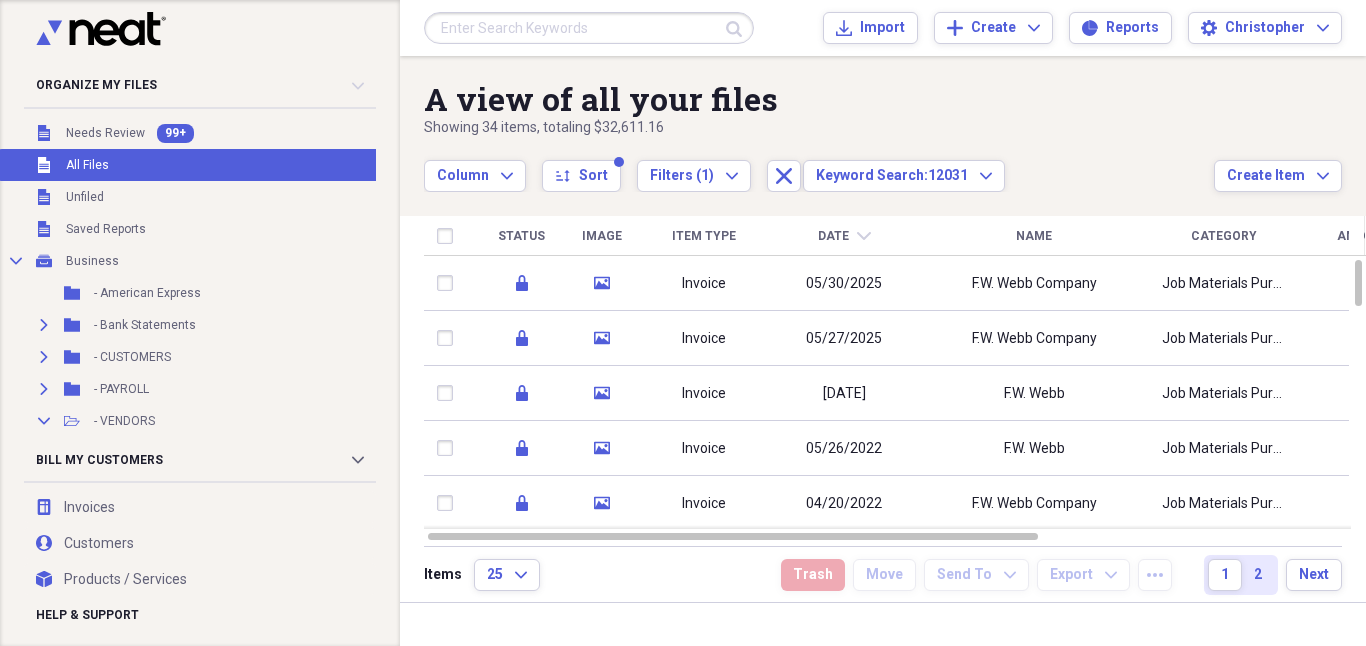 click at bounding box center [589, 28] 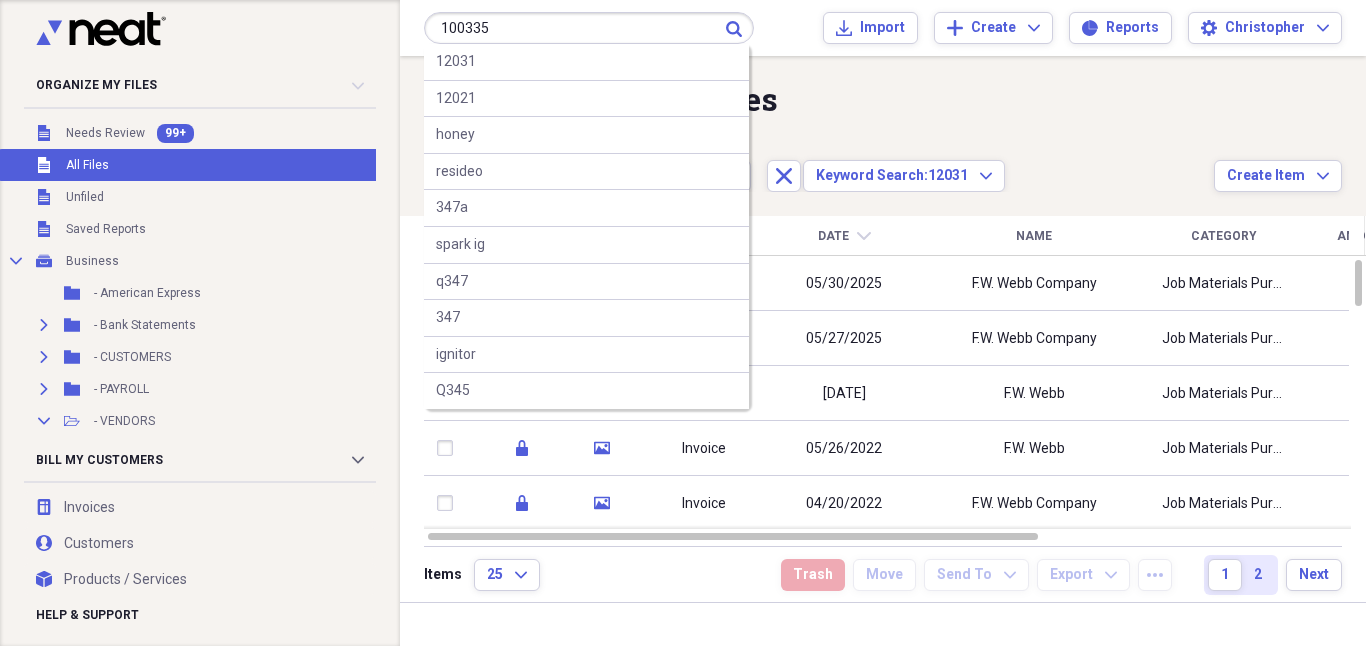 type on "100335" 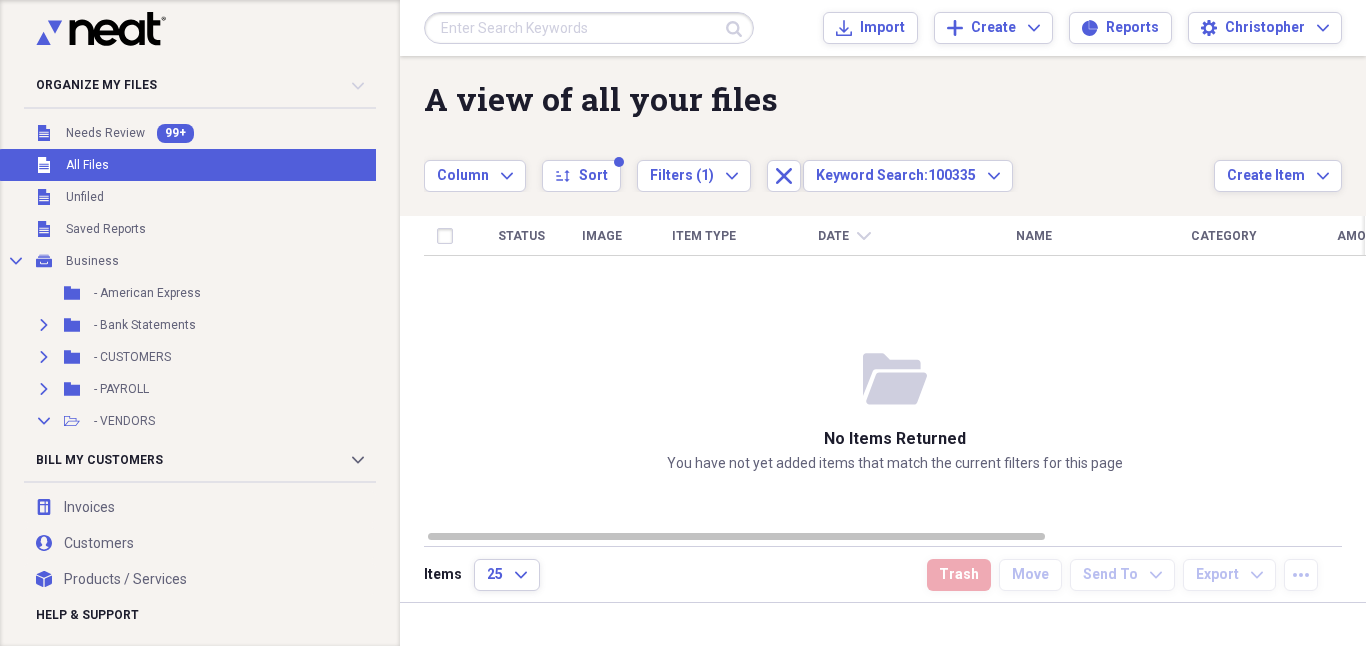 drag, startPoint x: 549, startPoint y: 35, endPoint x: 538, endPoint y: 34, distance: 11.045361 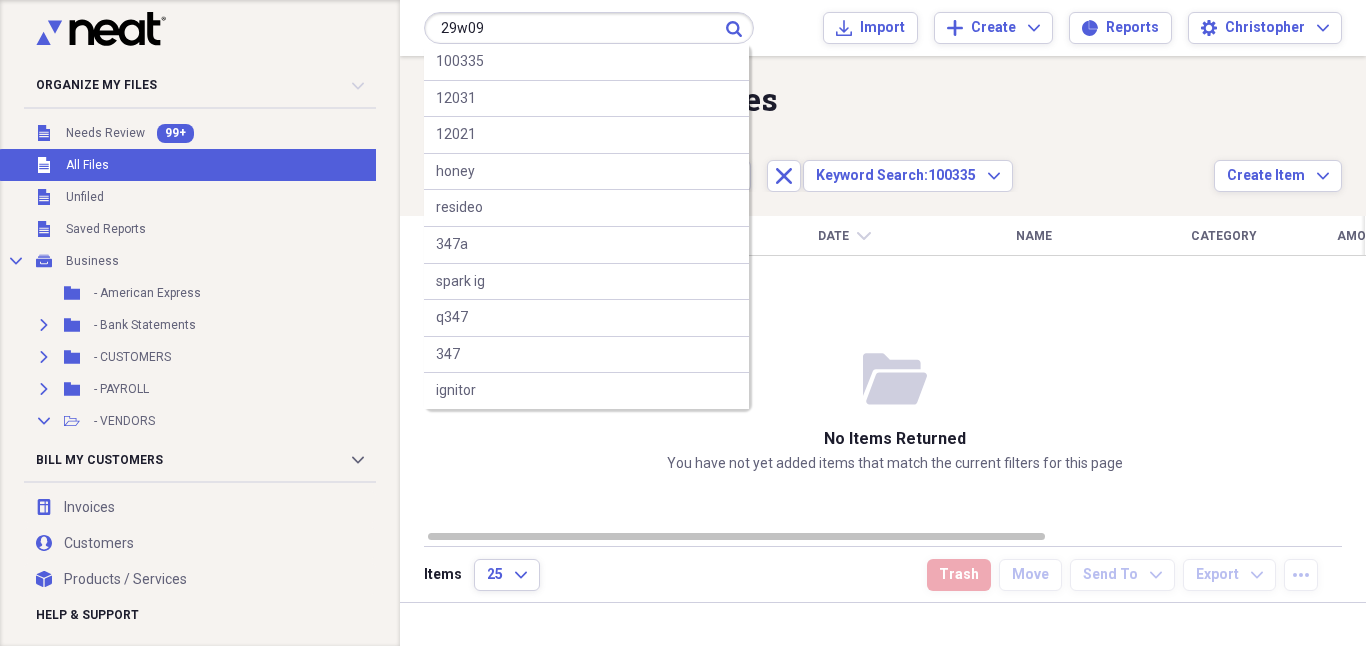 type on "29w09" 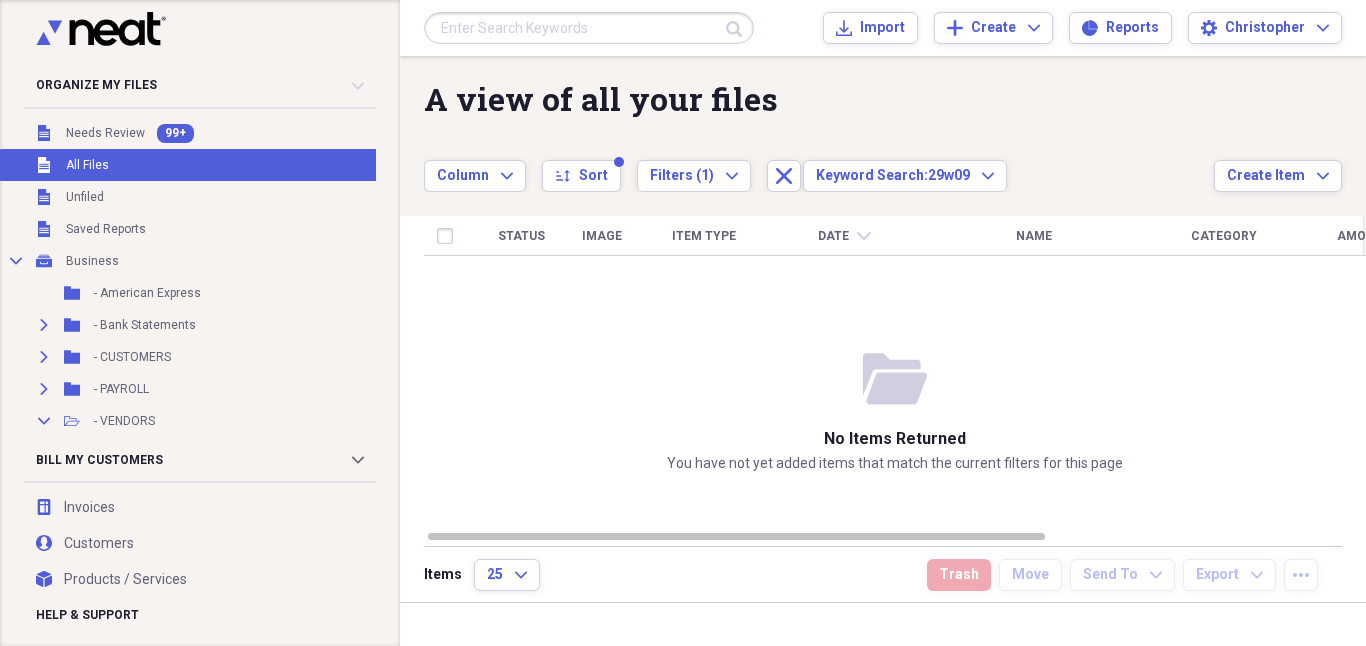 click at bounding box center (589, 28) 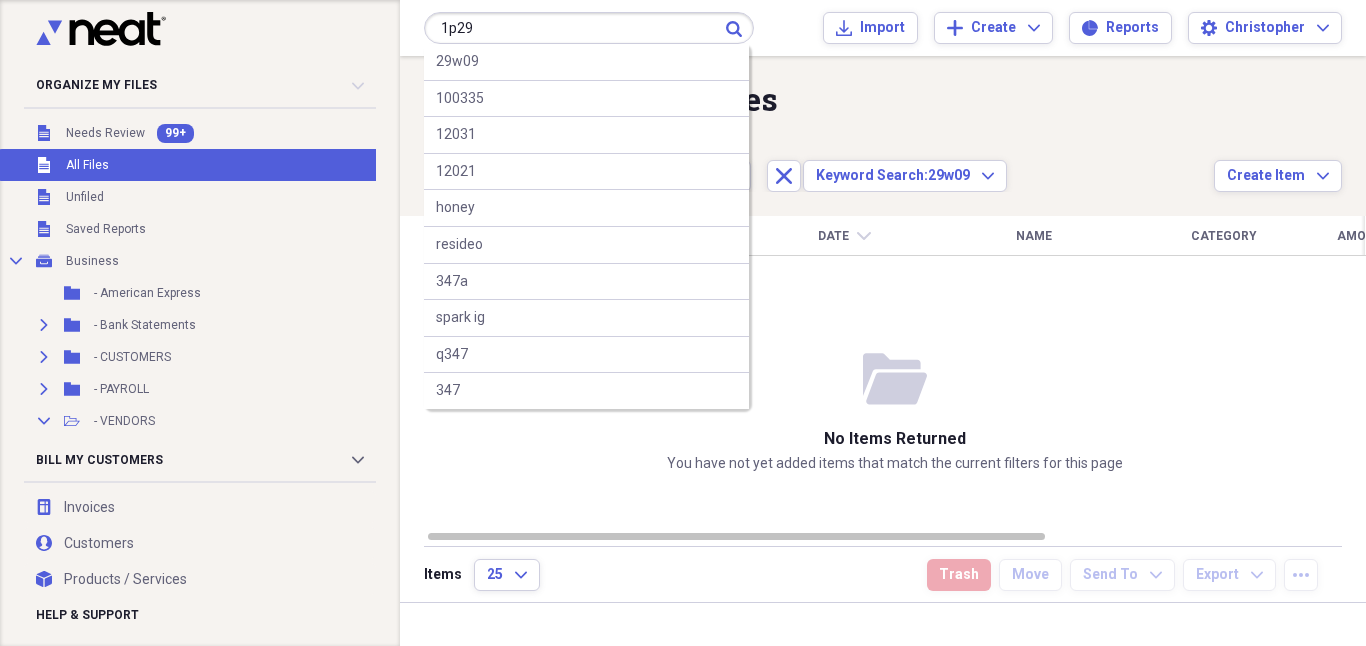 type on "1p29" 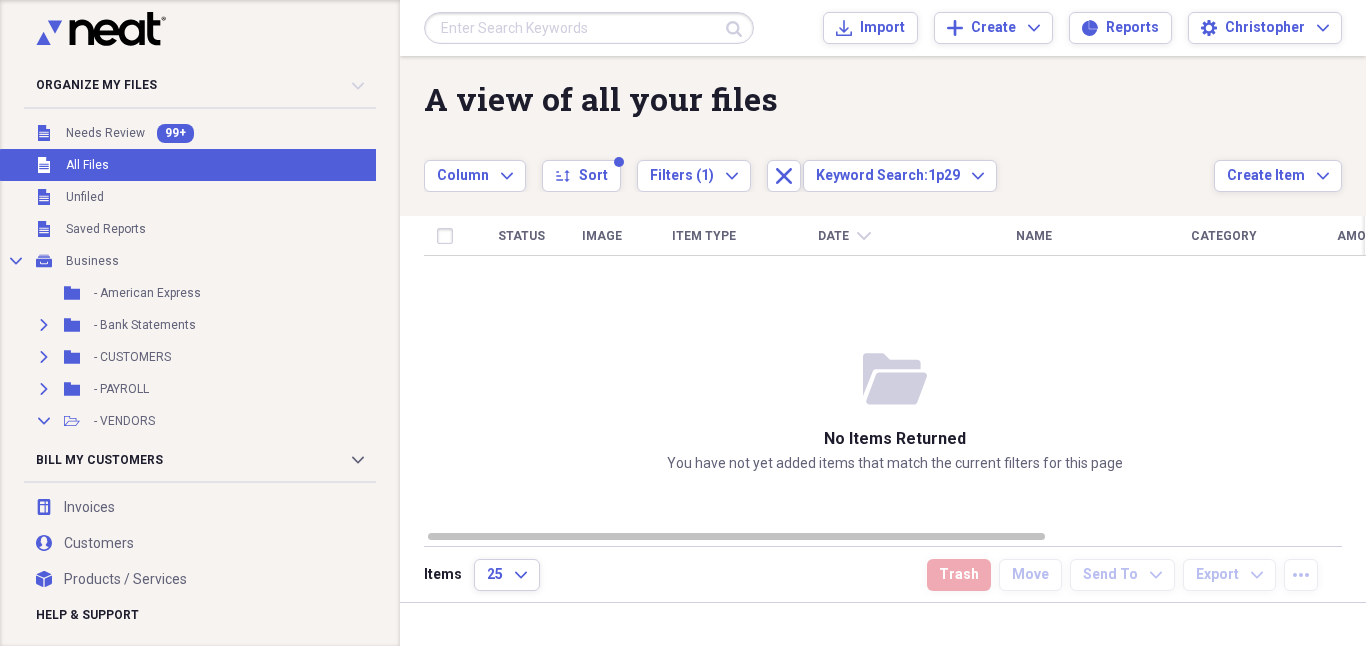 click on "Submit Import Import Add Create Expand Reports Reports Settings [NAME] Expand" at bounding box center (883, 28) 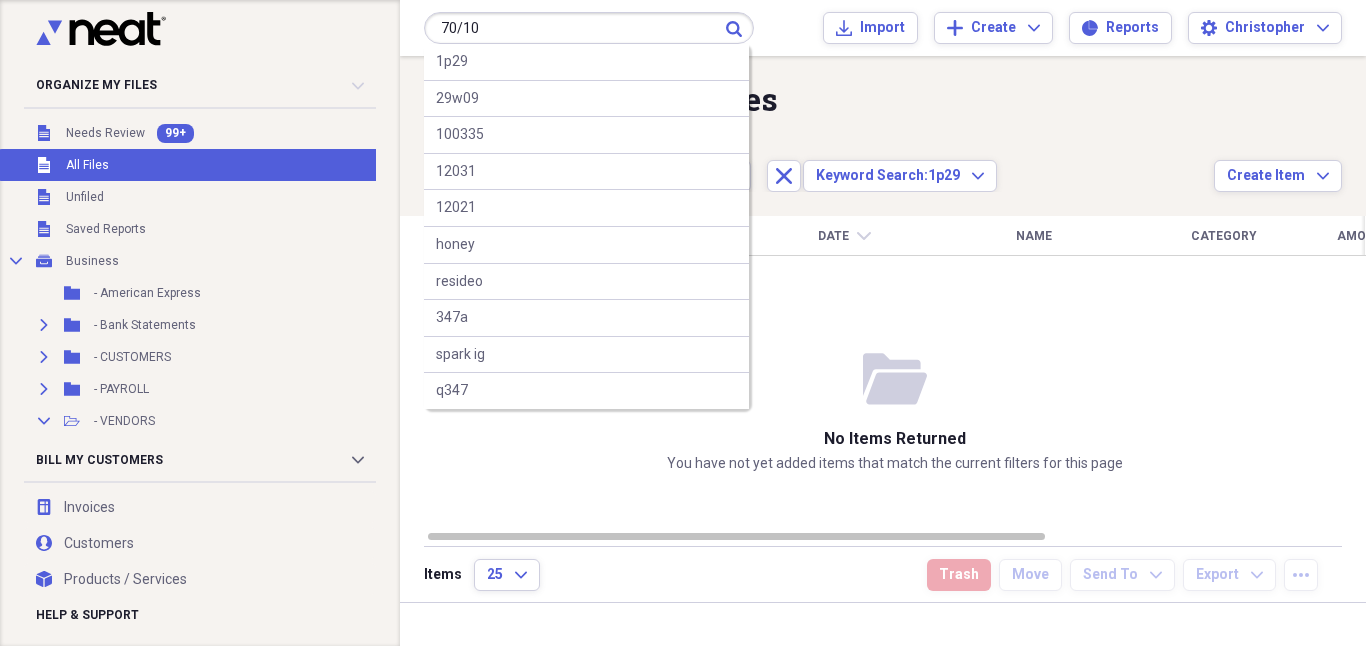 type on "70/10" 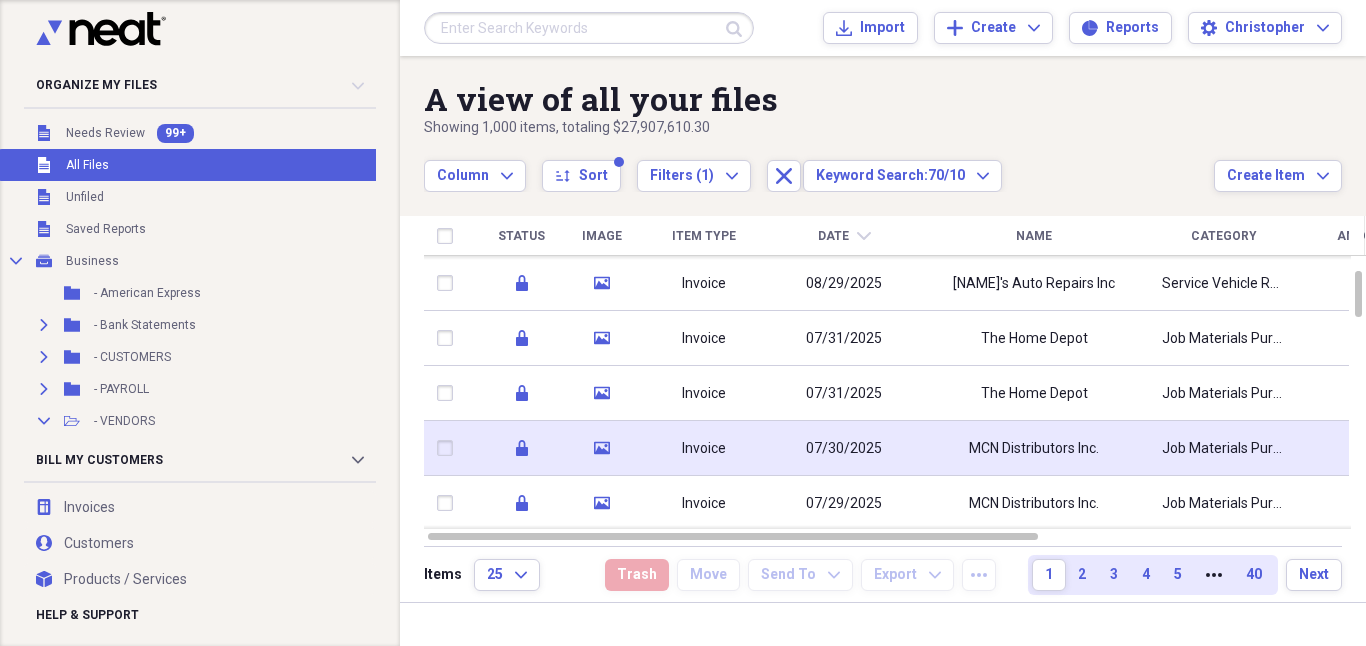click on "07/30/2025" at bounding box center (844, 449) 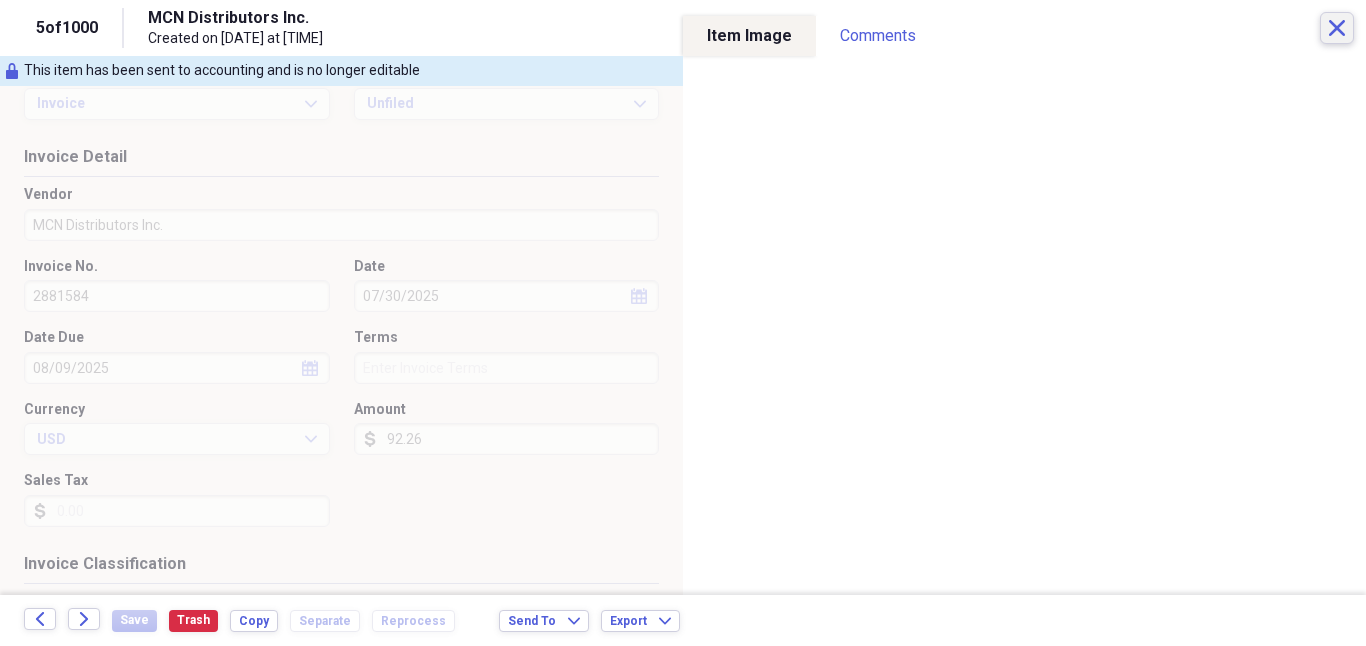 click on "Close" 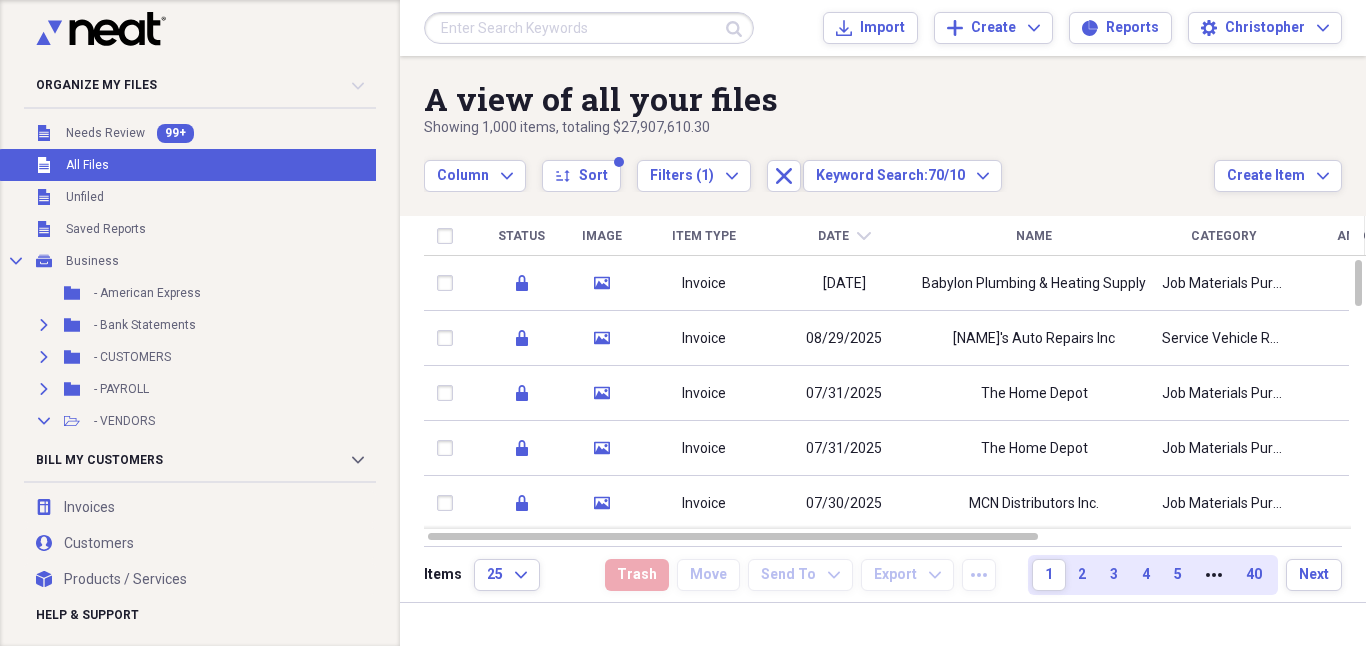 click at bounding box center (589, 28) 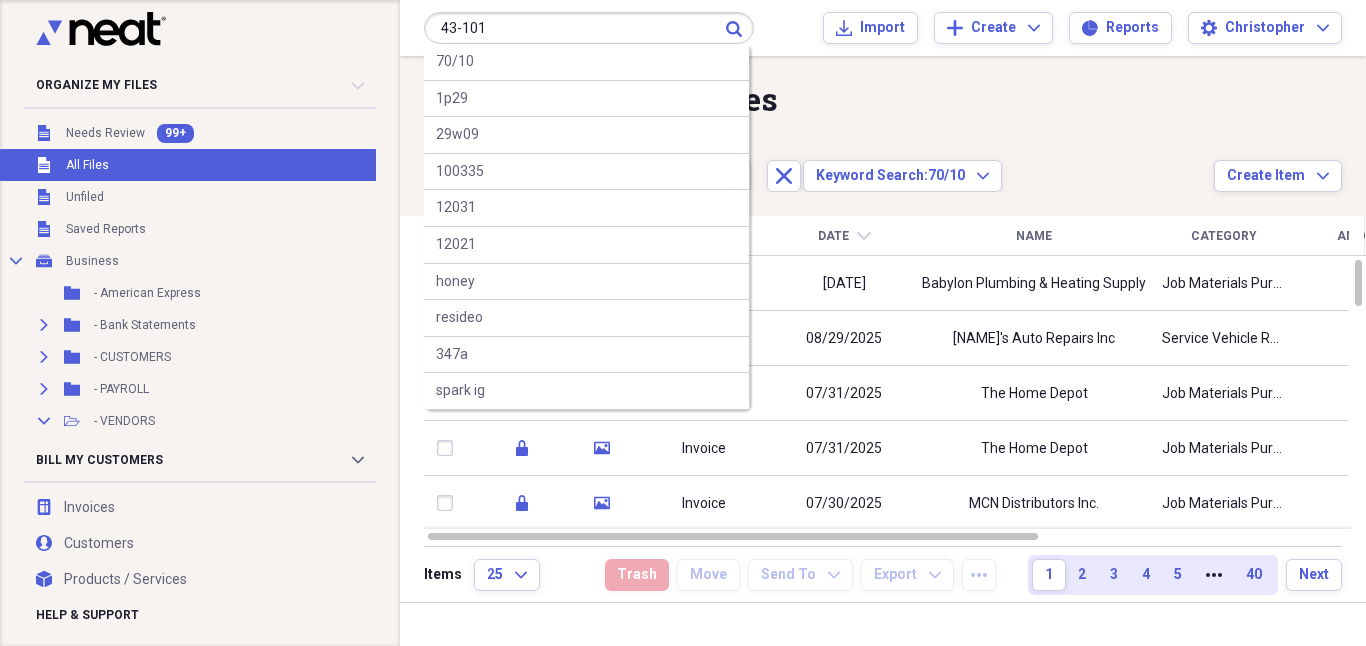 type on "43-101" 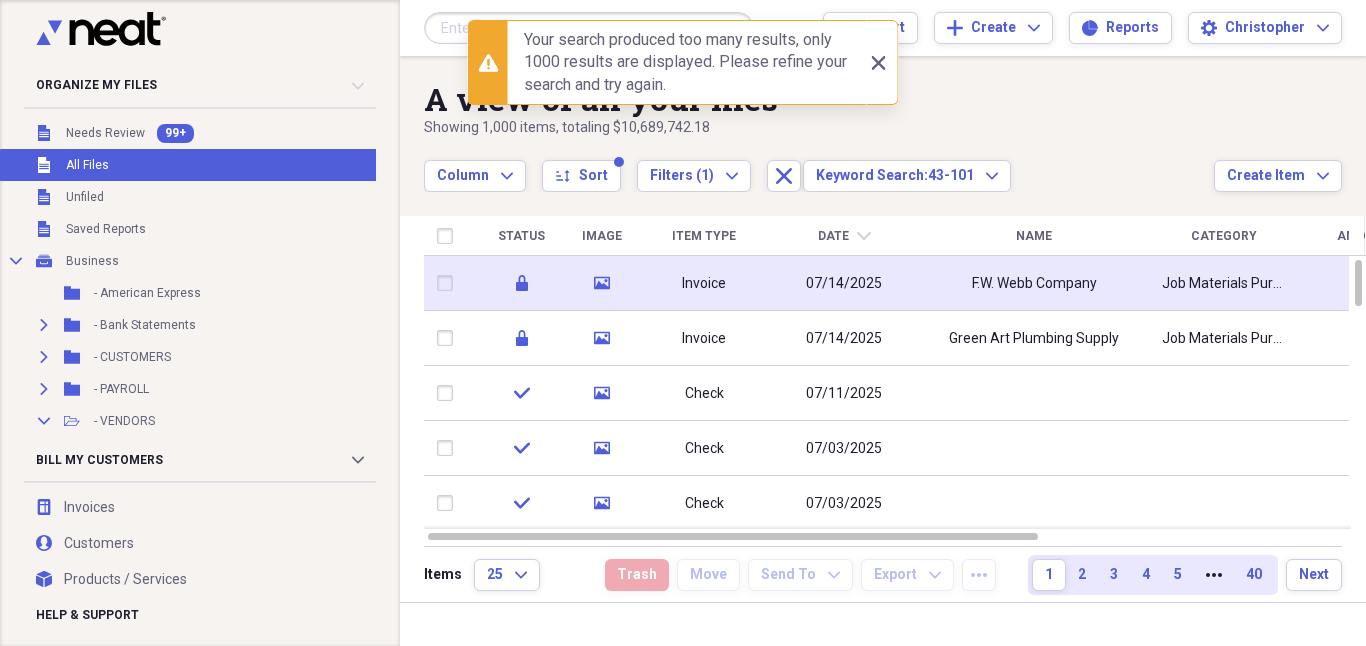 click on "Invoice" at bounding box center (704, 283) 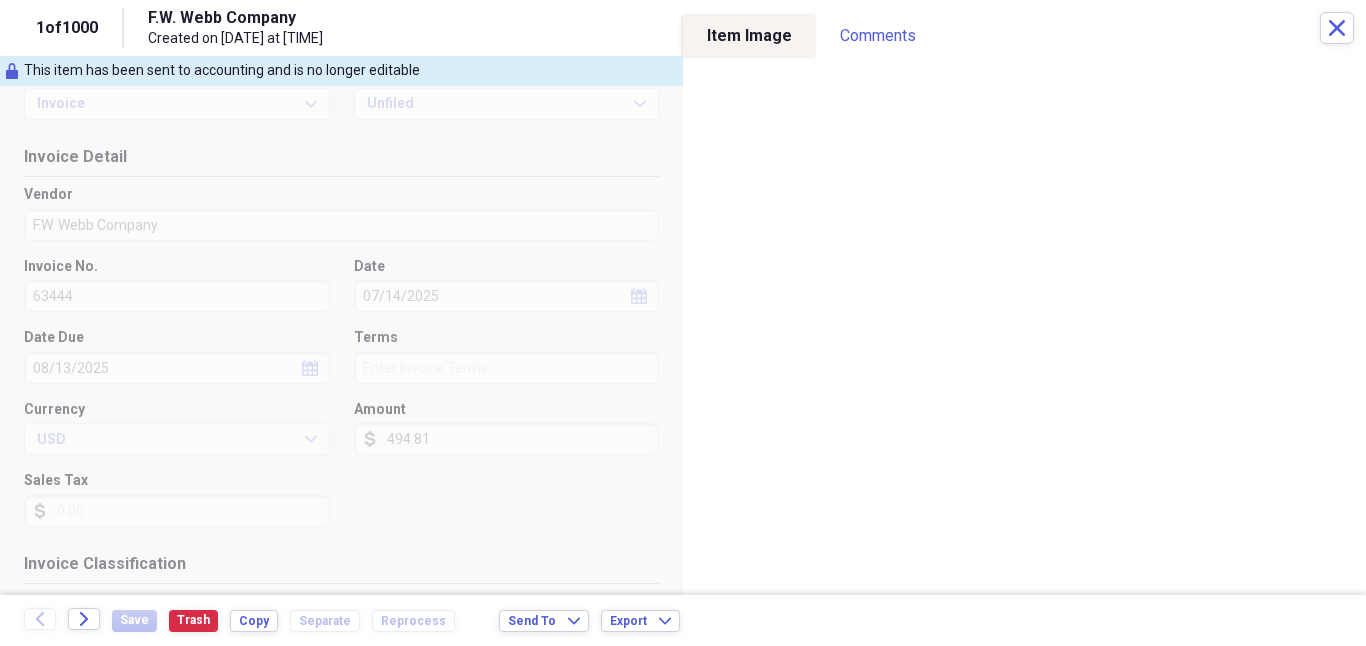 click on "[COMPANY] Created on [DATE] at [TIME]" at bounding box center [734, 28] 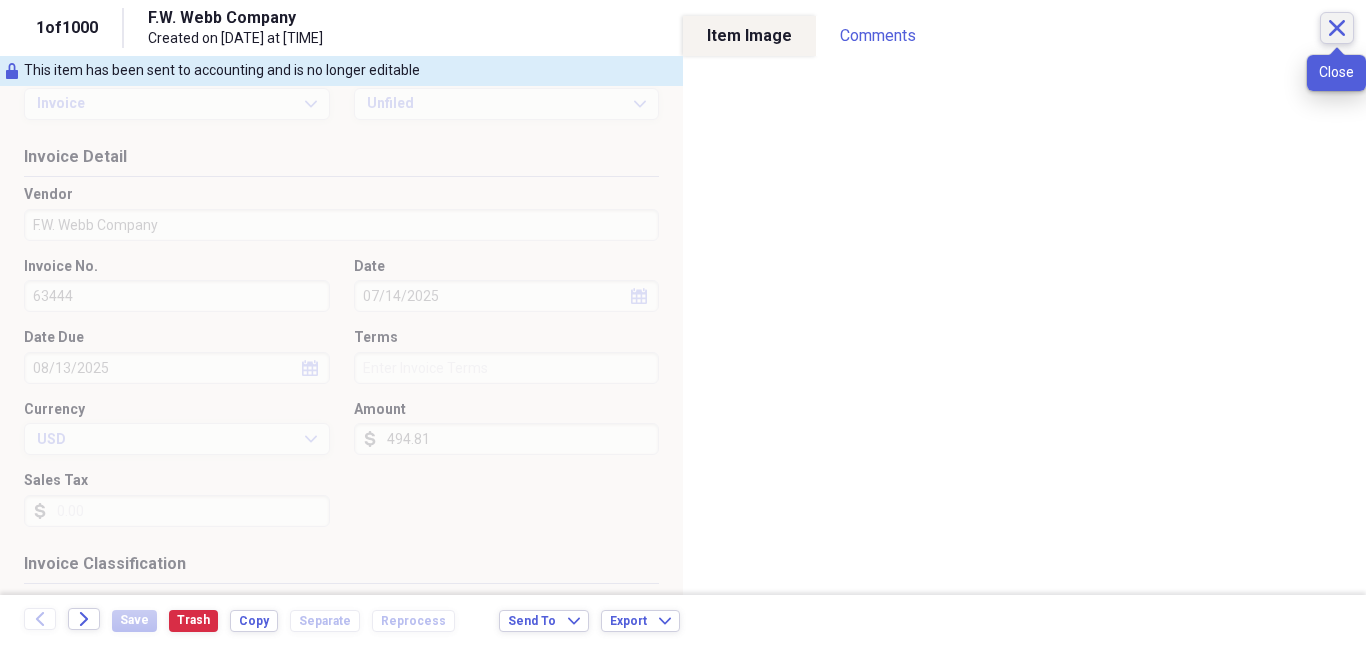 click on "Close" at bounding box center [1337, 28] 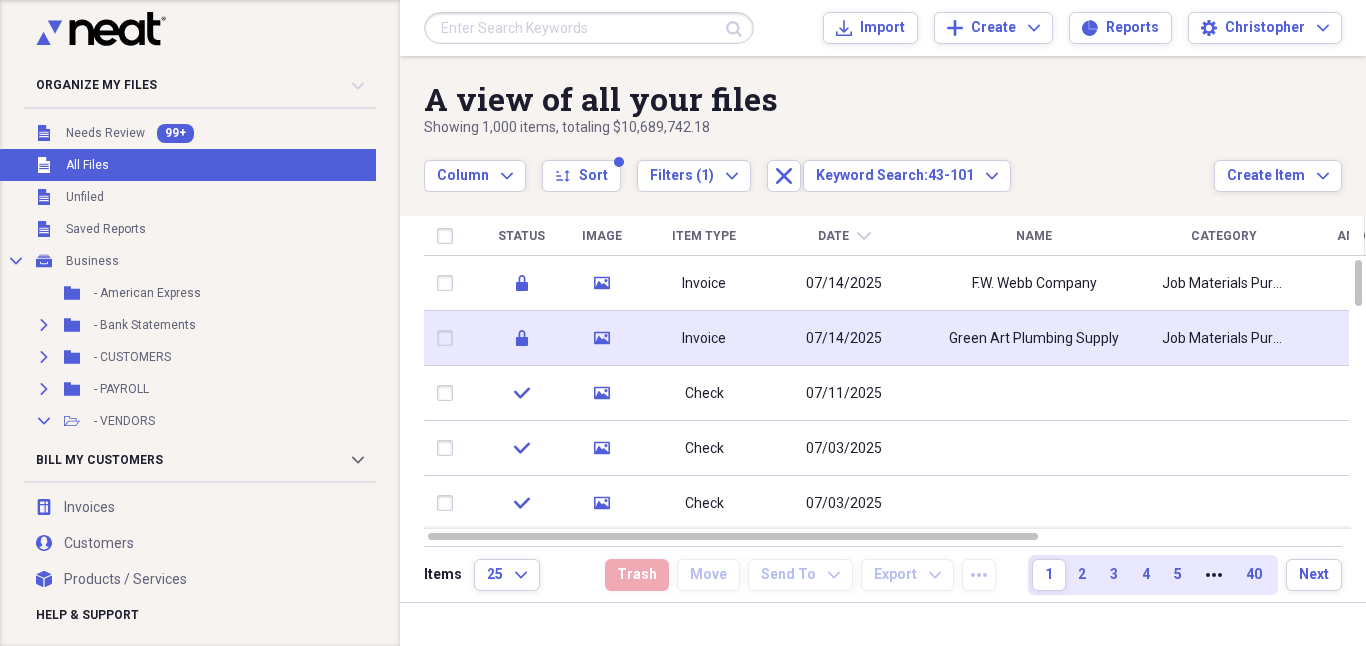 click on "Invoice" at bounding box center [704, 338] 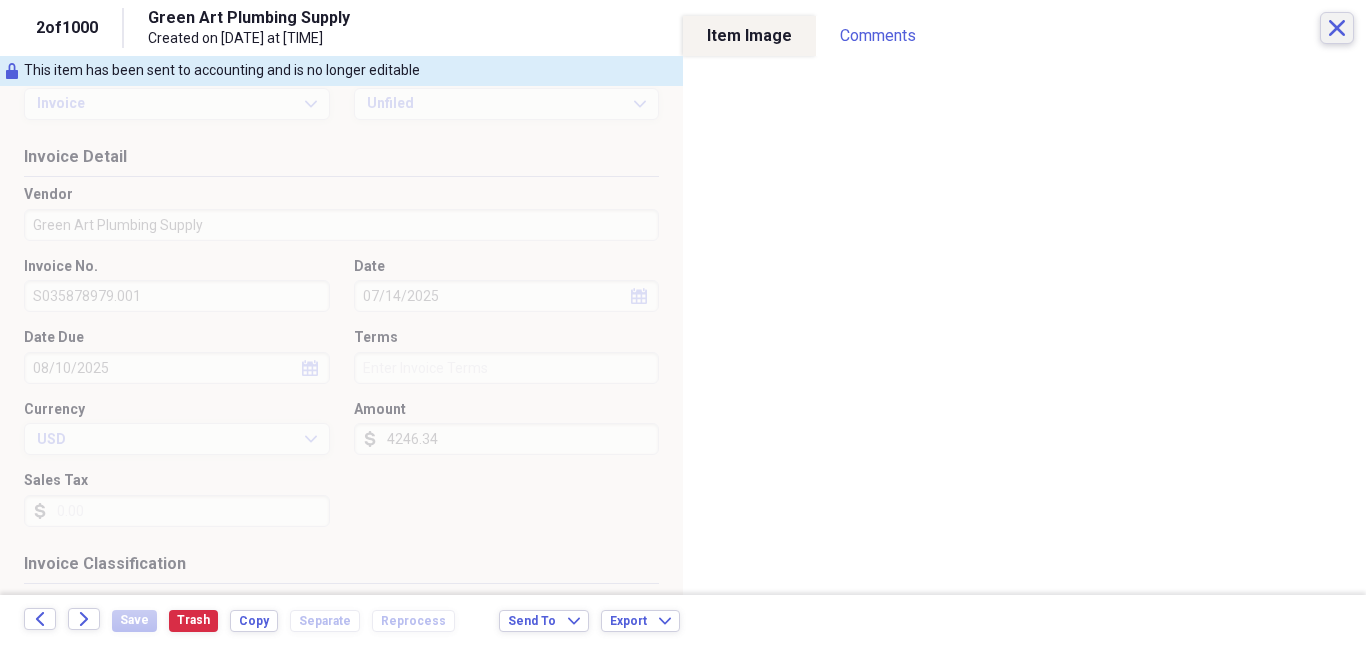 click on "Close" 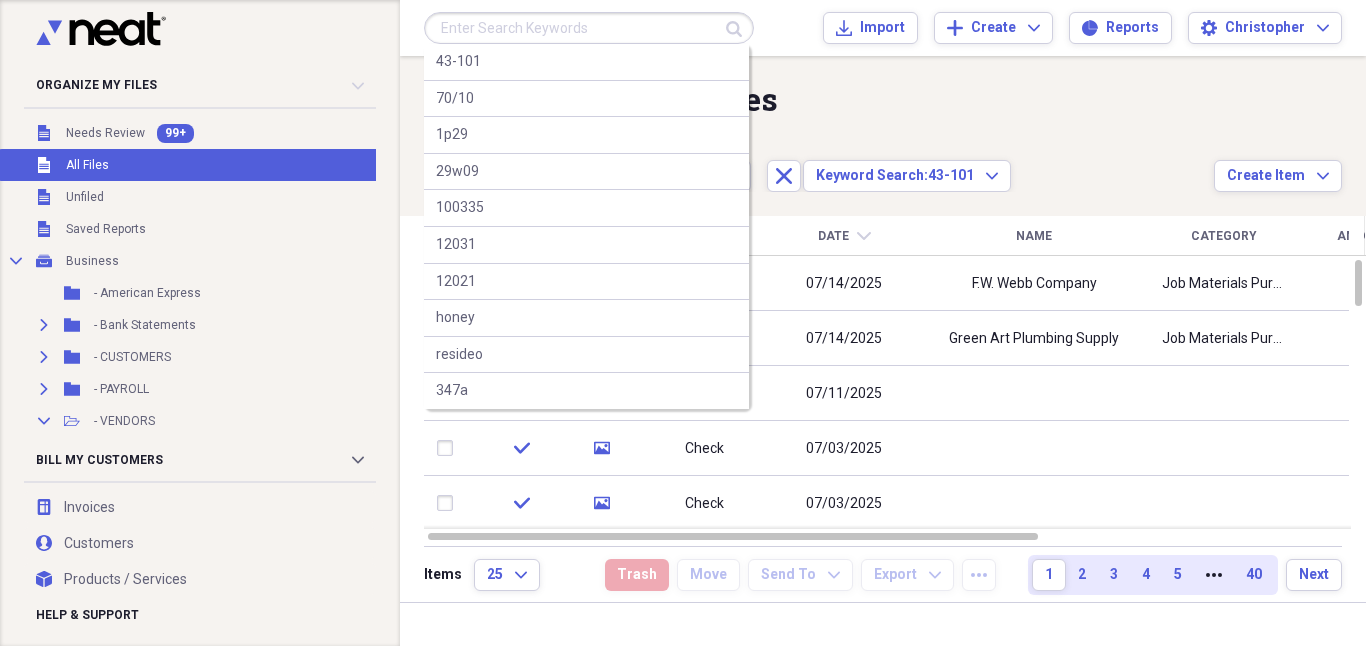 click at bounding box center (589, 28) 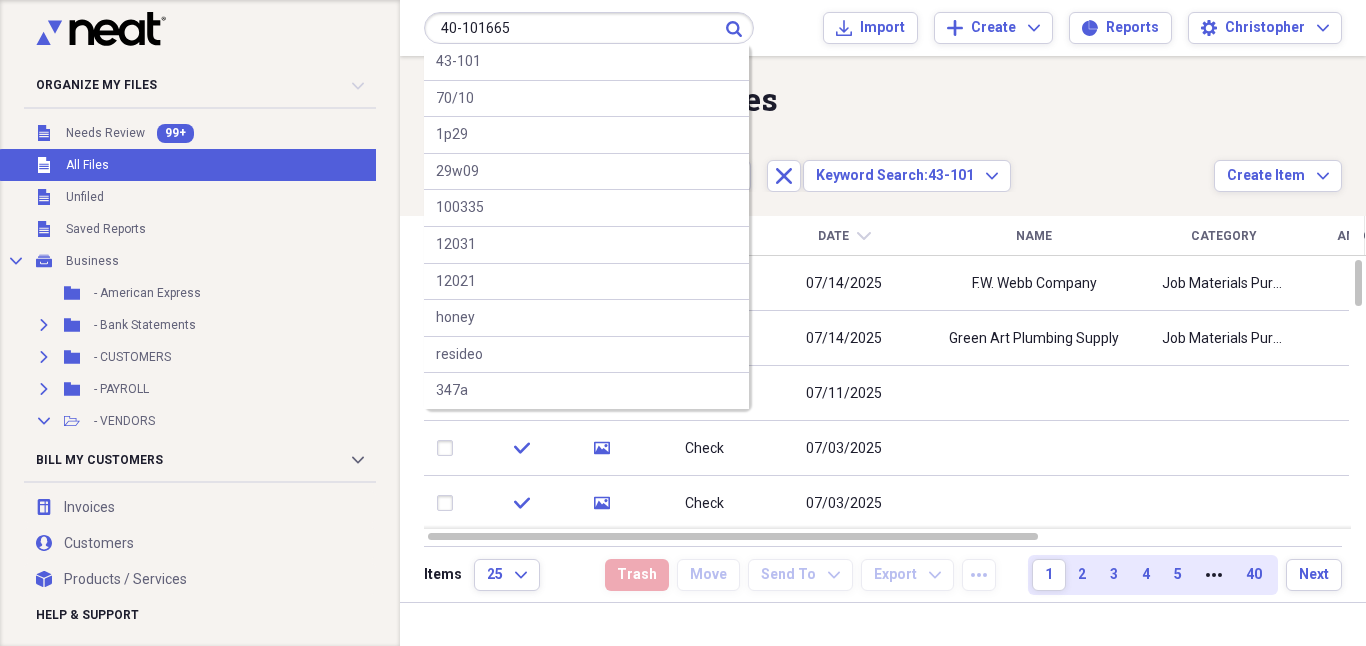 type on "40-101665" 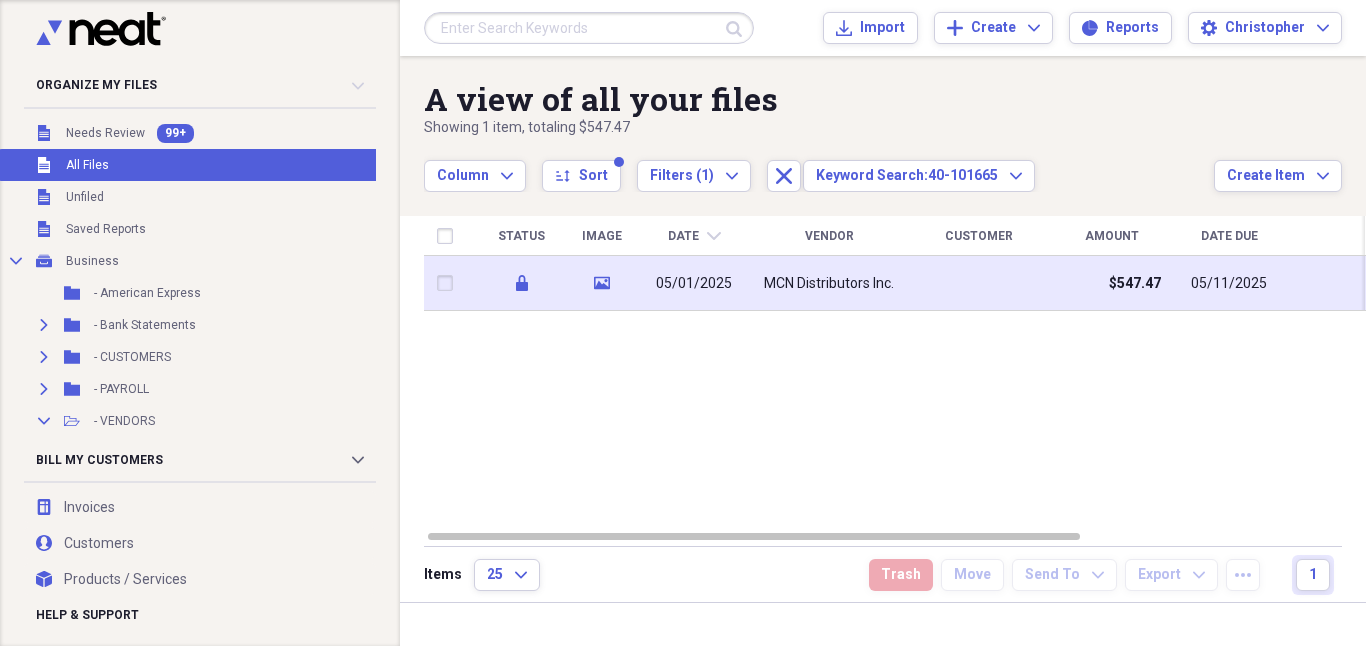 click on "MCN Distributors Inc." at bounding box center [829, 283] 